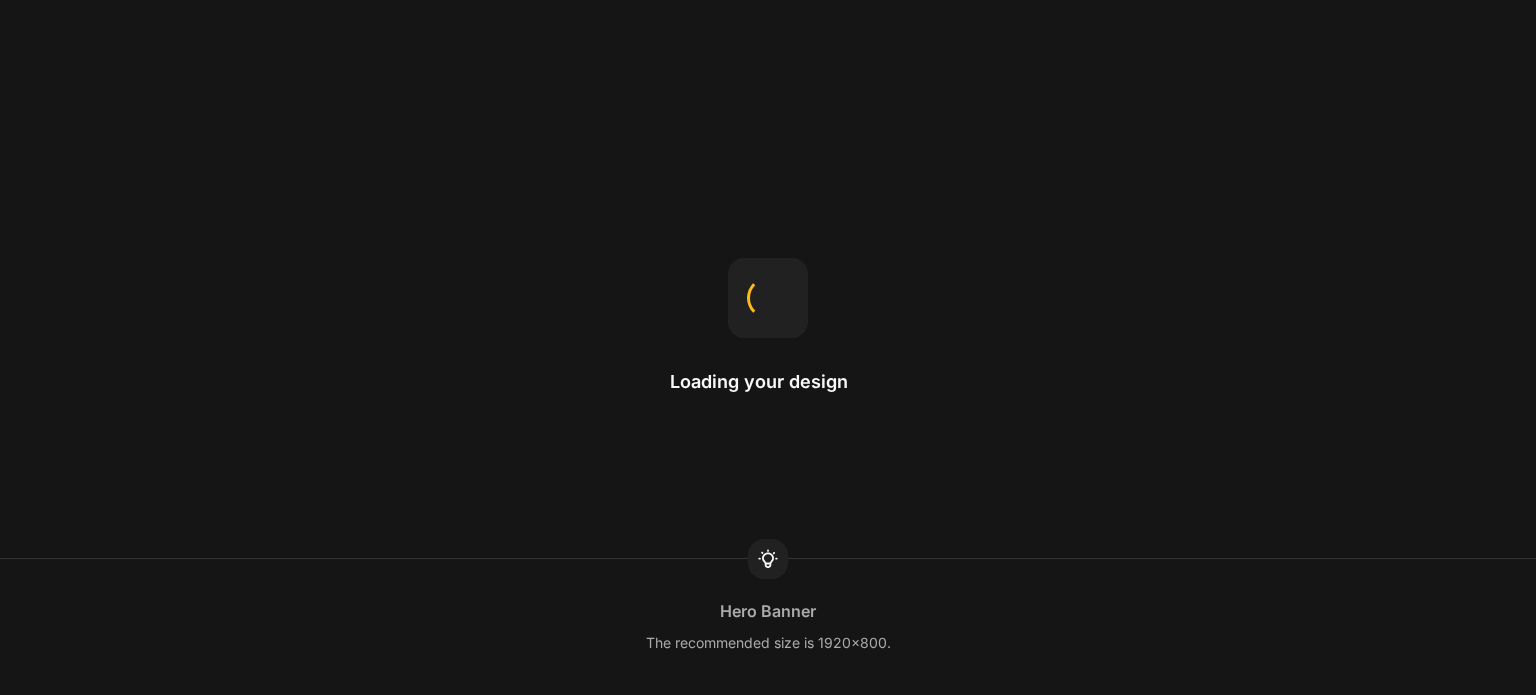 scroll, scrollTop: 0, scrollLeft: 0, axis: both 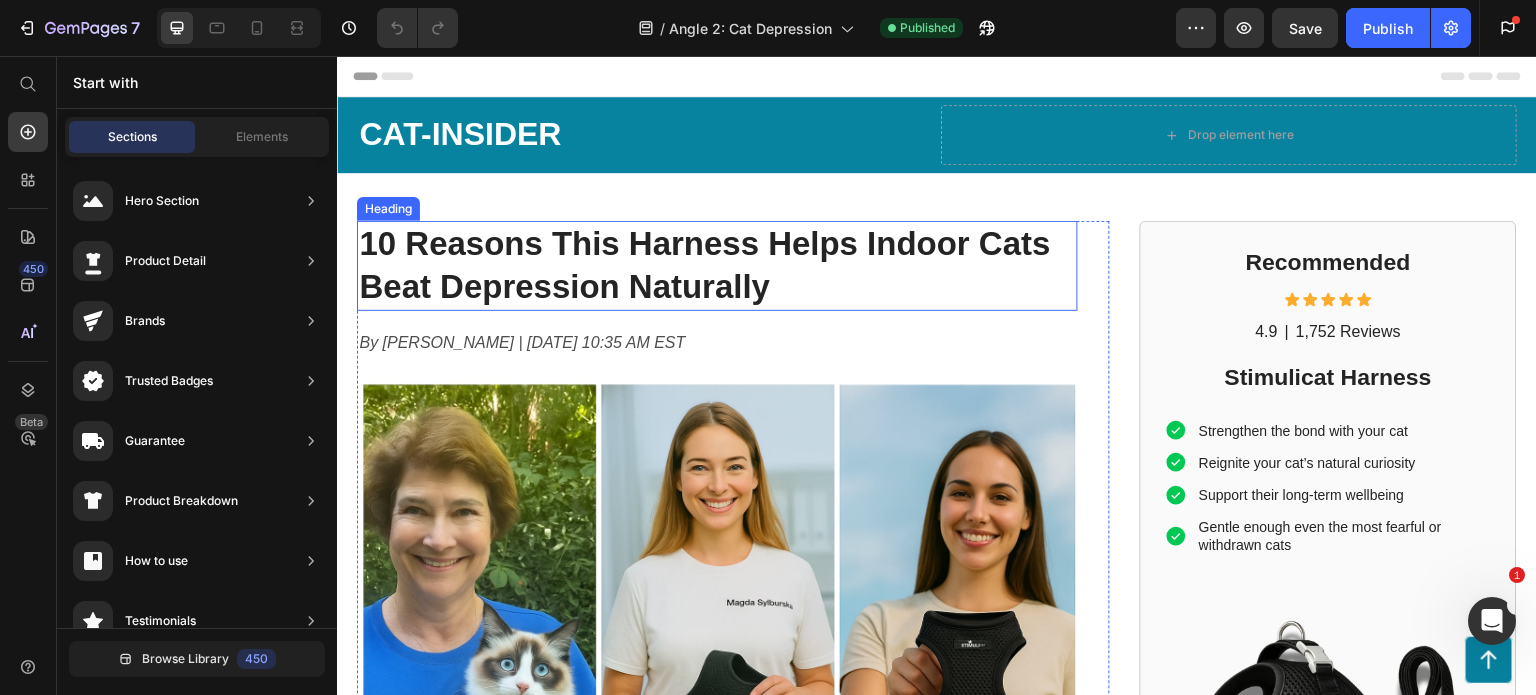 click on "10 Reasons This Harness Helps Indoor Cats Beat Depression Naturally" at bounding box center [717, 266] 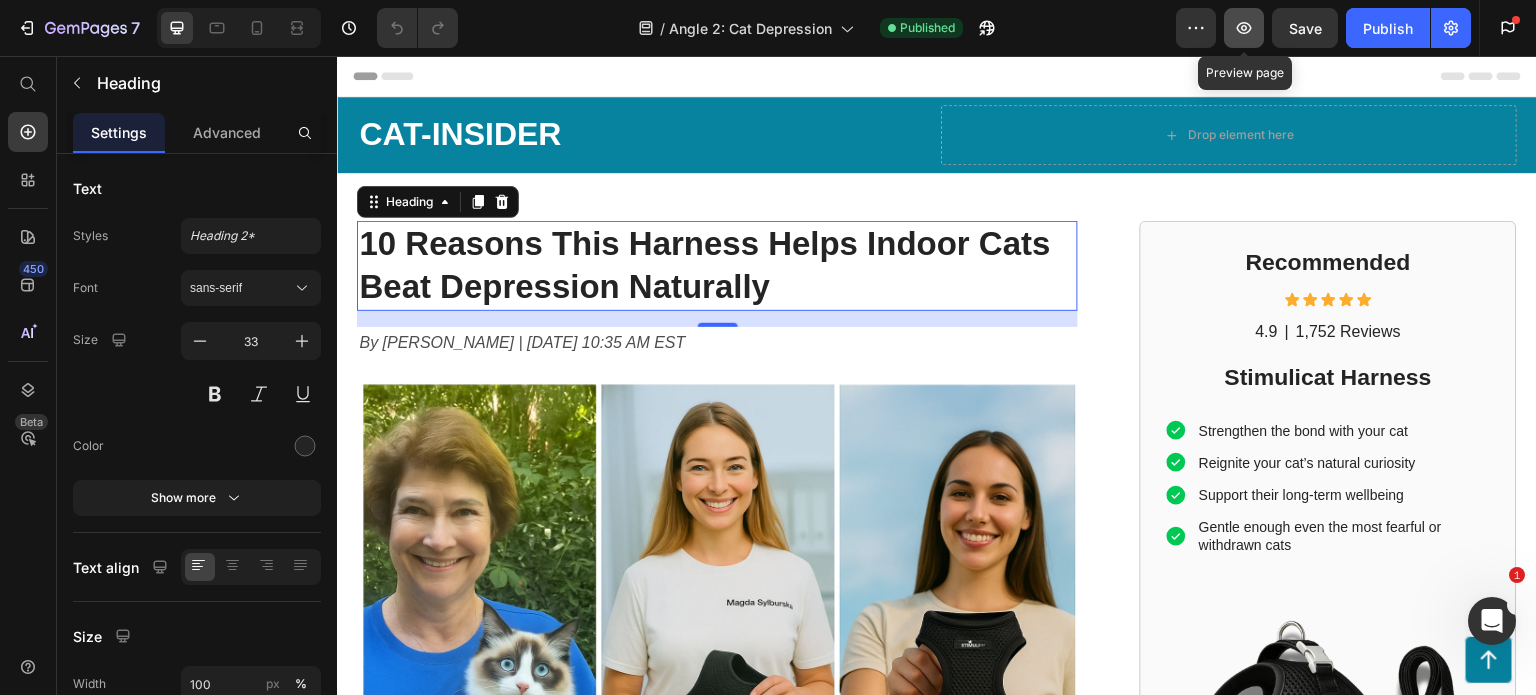 click 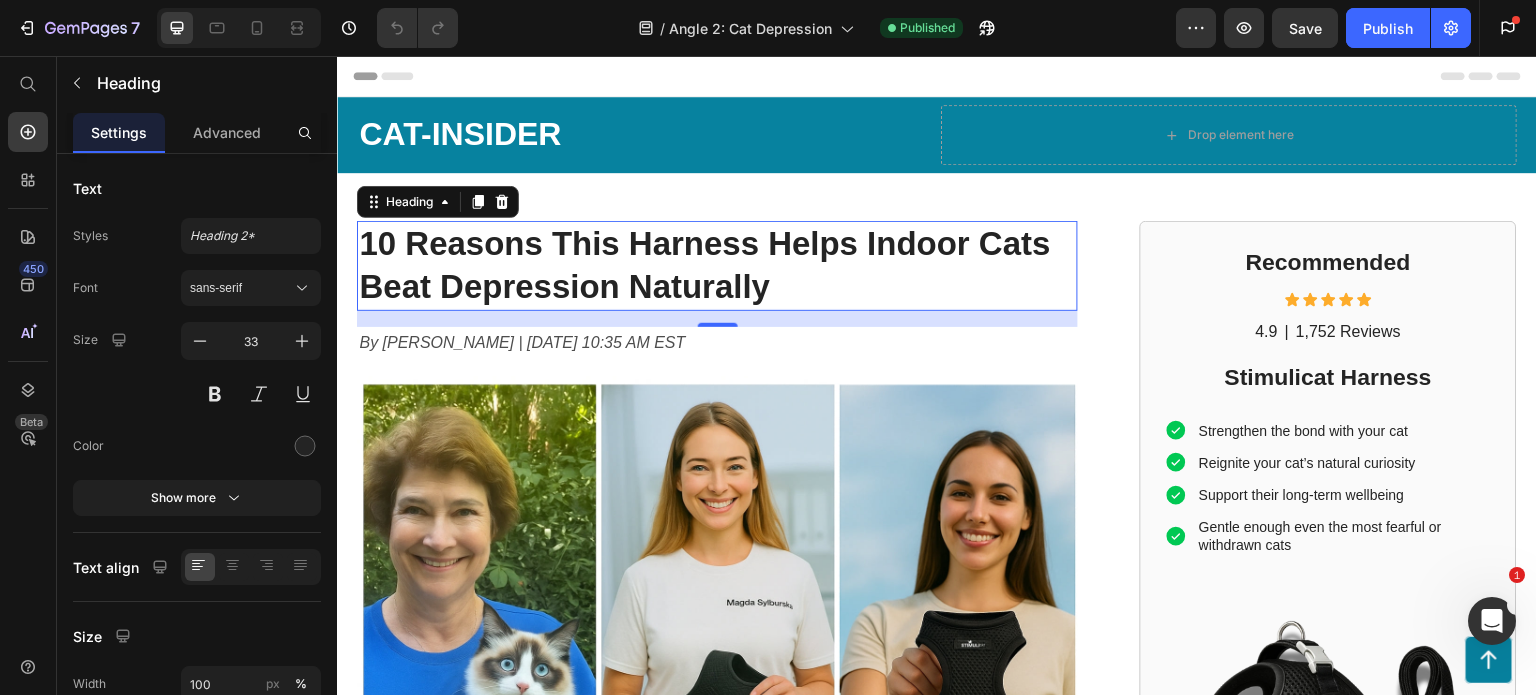click on "10 Reasons This Harness Helps Indoor Cats Beat Depression Naturally" at bounding box center (717, 266) 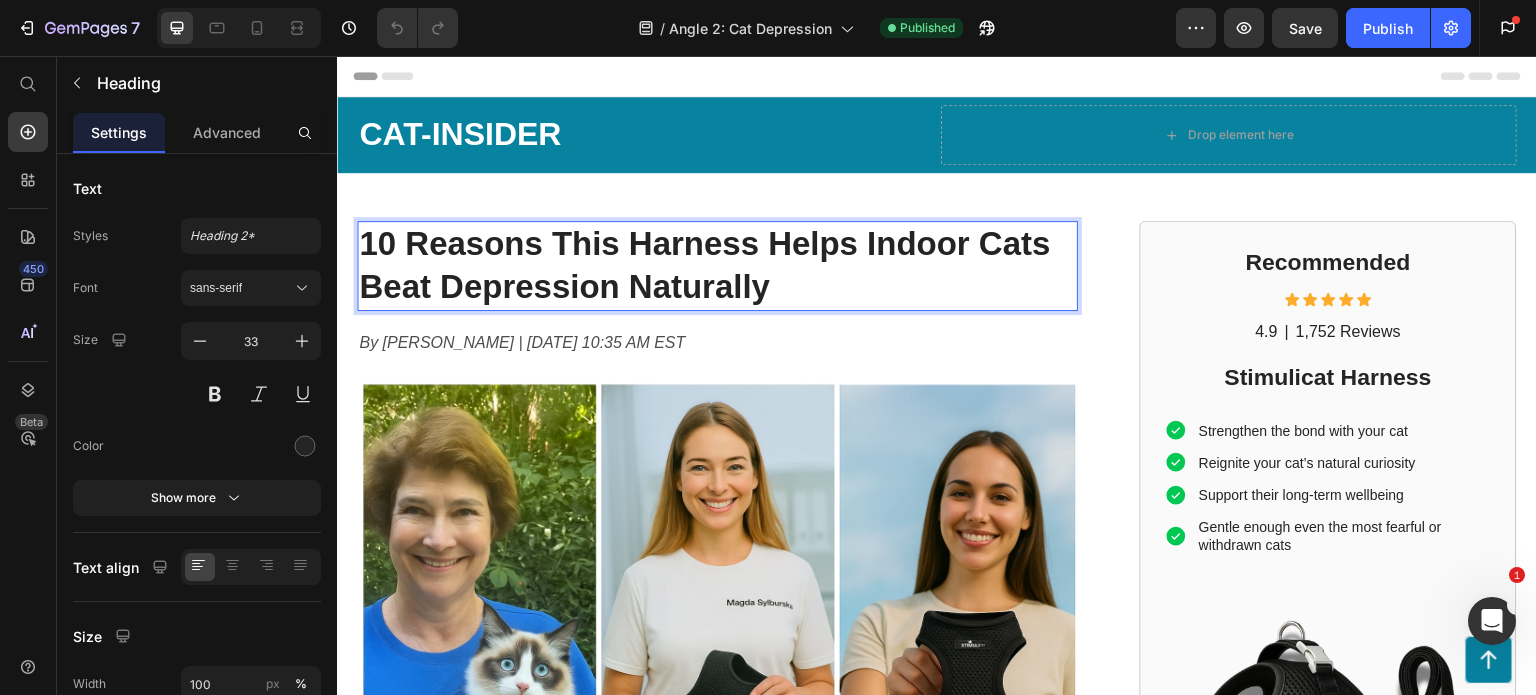 click on "10 Reasons This Harness Helps Indoor Cats Beat Depression Naturally" at bounding box center (717, 266) 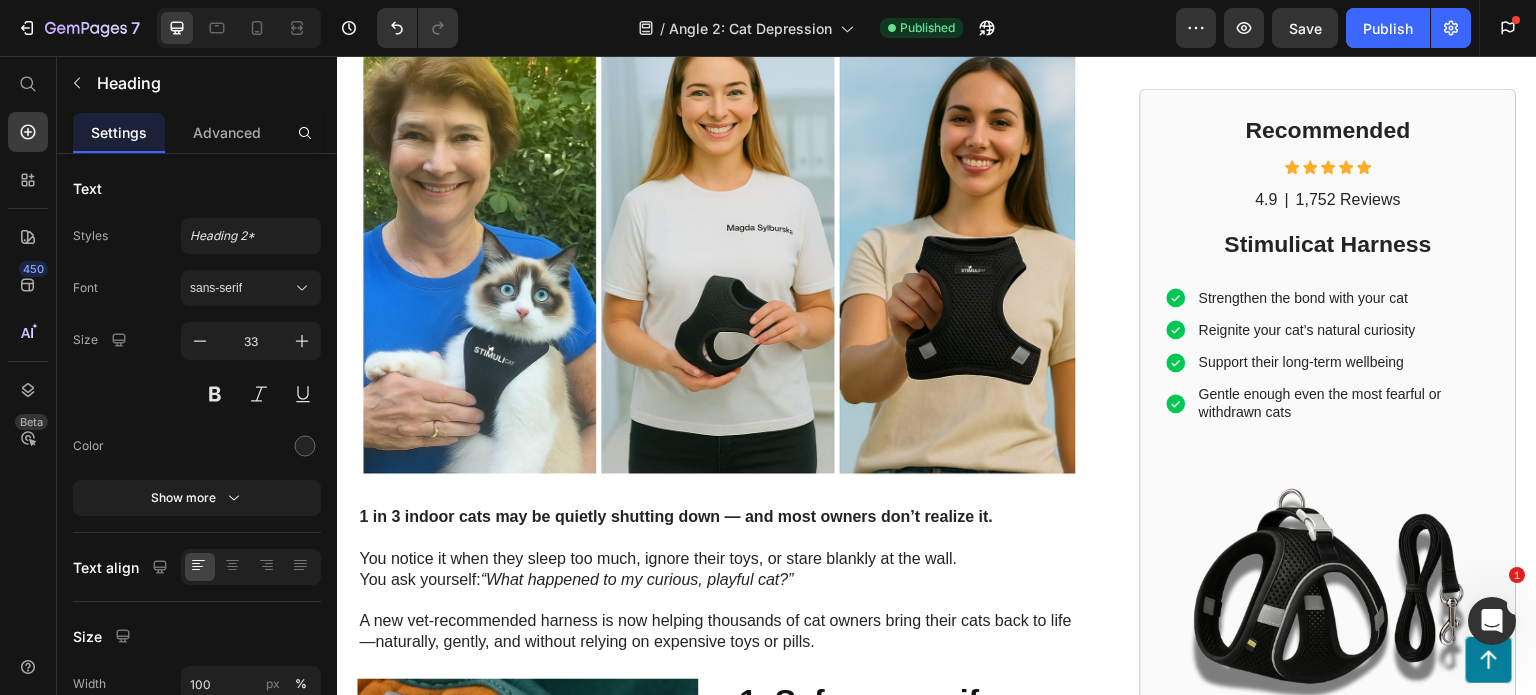 scroll, scrollTop: 419, scrollLeft: 0, axis: vertical 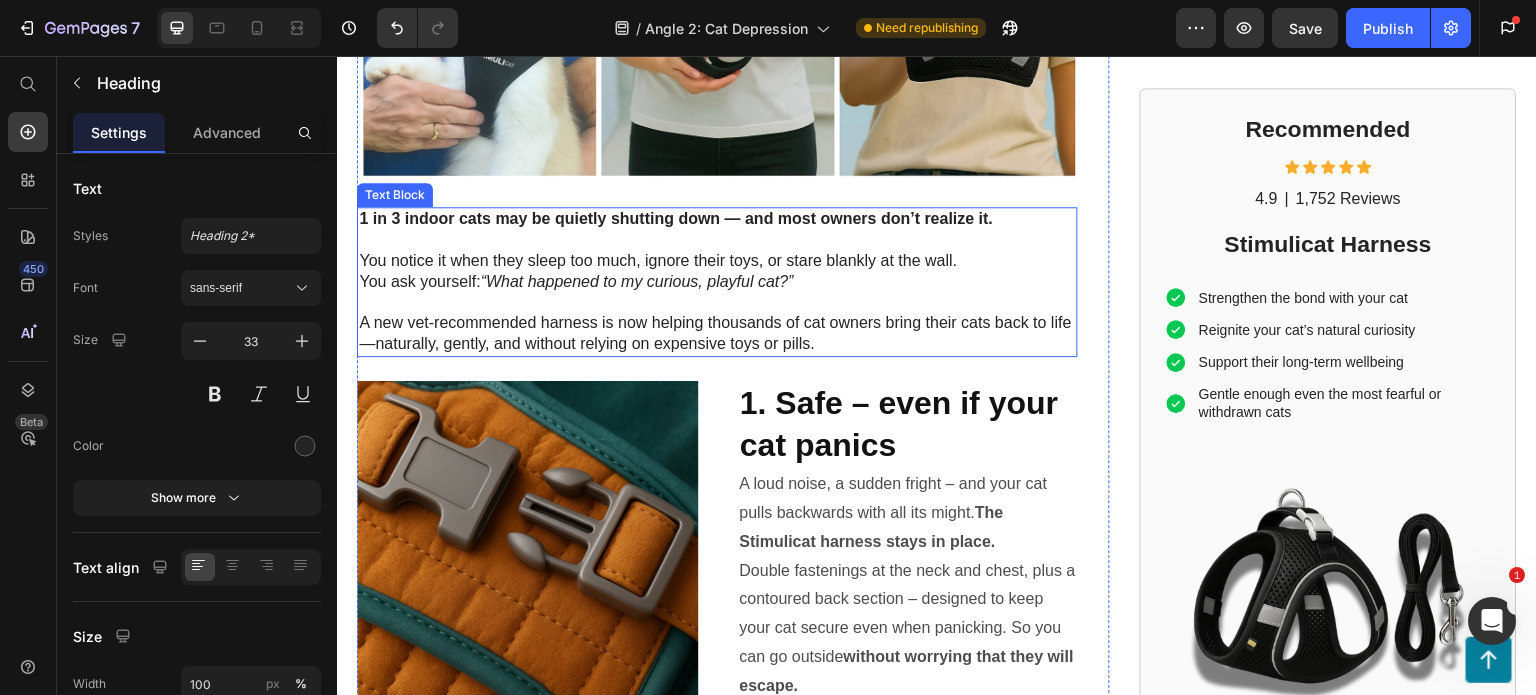 click on "1 in 3 indoor cats may be quietly shutting down — and most owners don’t realize it. You notice it when they sleep too much, ignore their toys, or stare blankly at the wall. You ask yourself:  “What happened to my curious, playful cat?”" at bounding box center (717, 261) 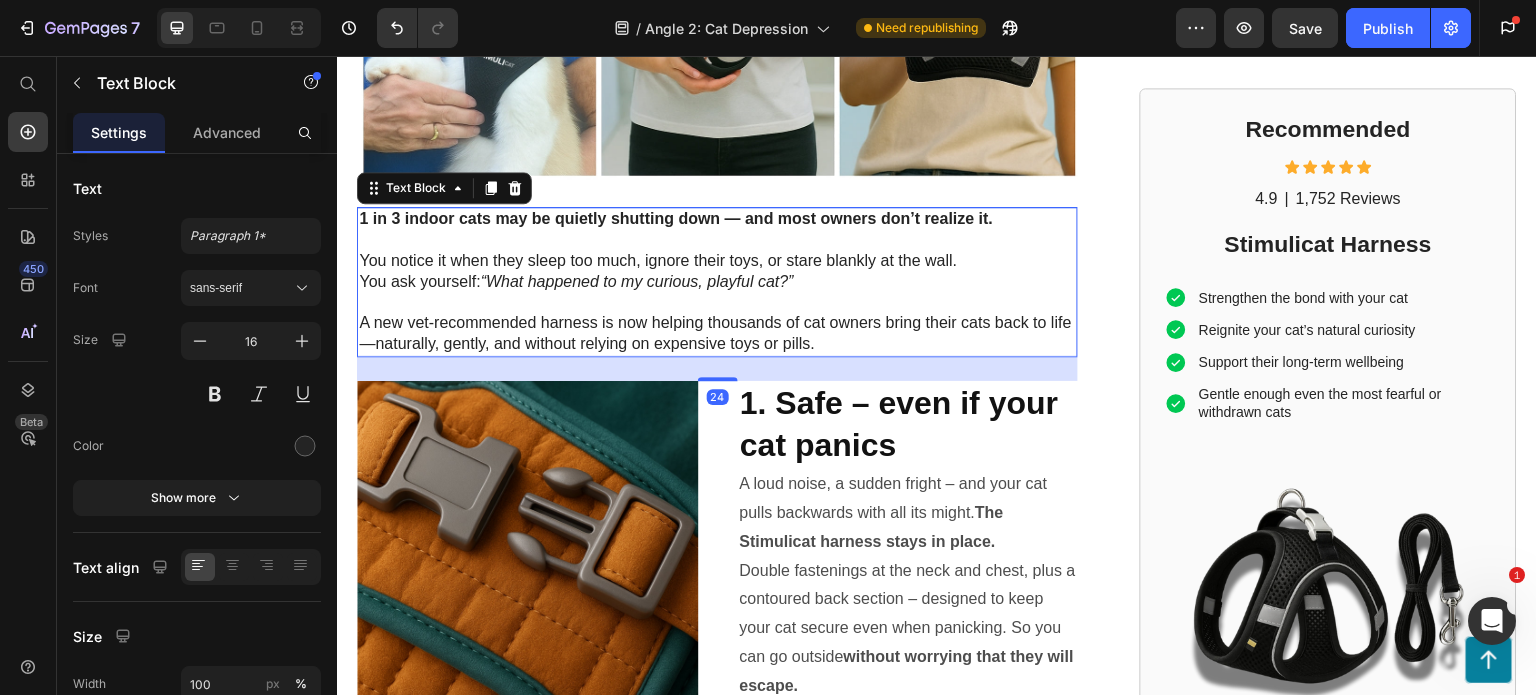 click on "1 in 3 indoor cats may be quietly shutting down — and most owners don’t realize it. You notice it when they sleep too much, ignore their toys, or stare blankly at the wall. You ask yourself:  “What happened to my curious, playful cat?”" at bounding box center [717, 261] 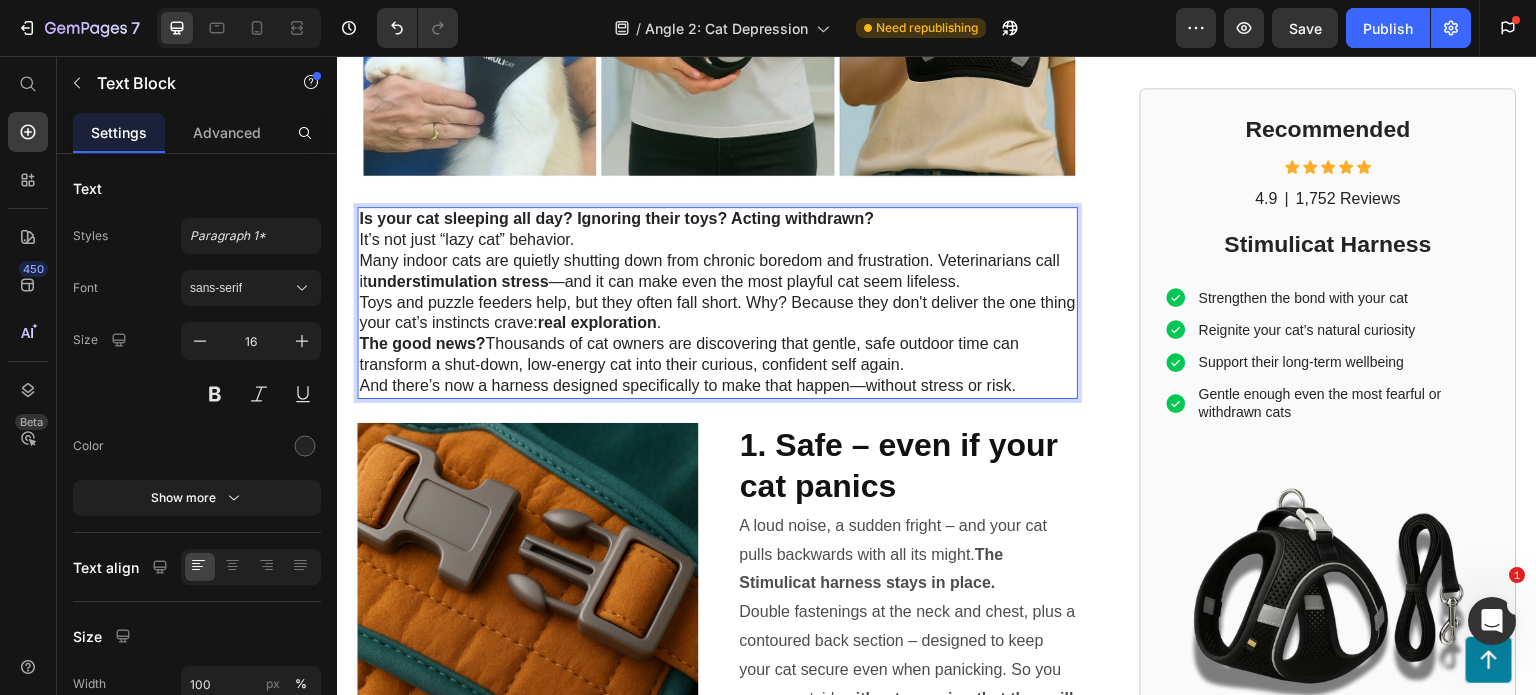 click on "It’s not just “lazy cat” behavior." at bounding box center [717, 240] 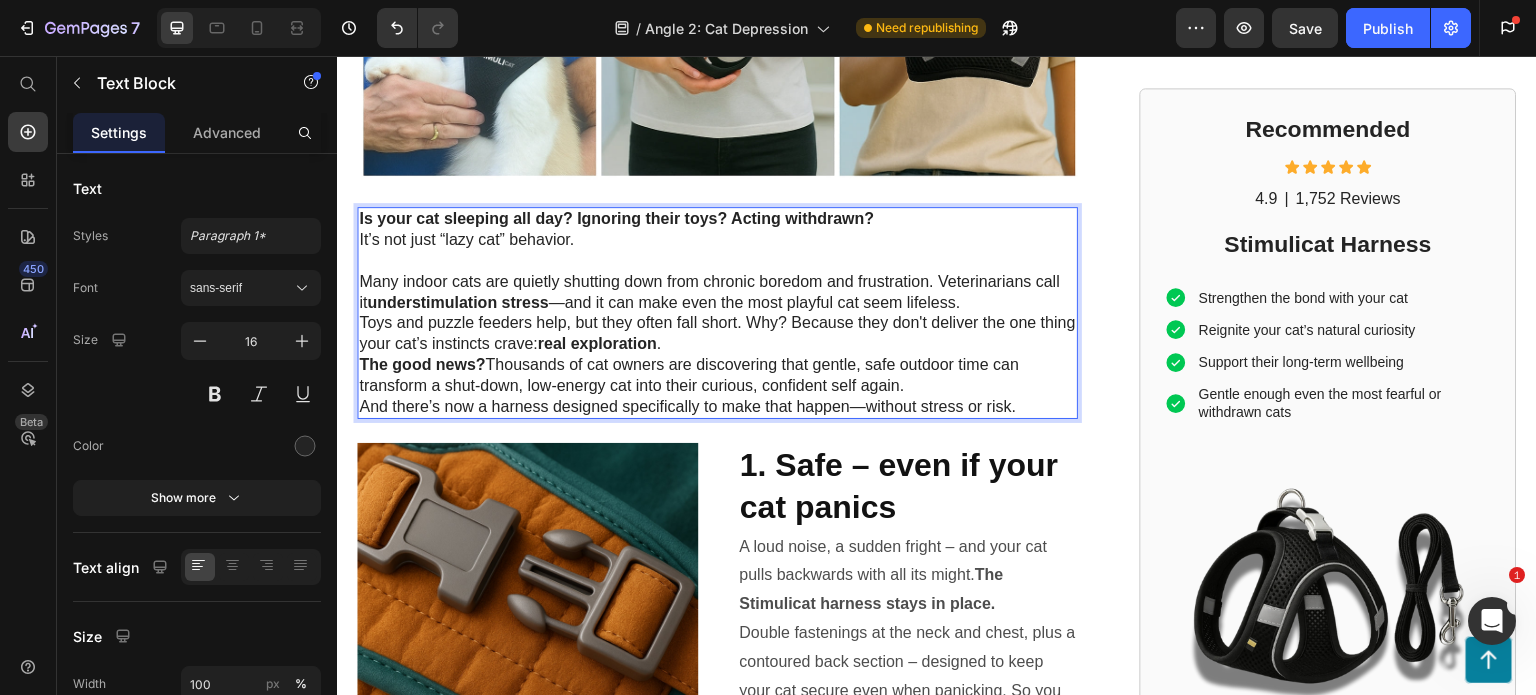 click on "It’s not just “lazy cat” behavior." at bounding box center (717, 251) 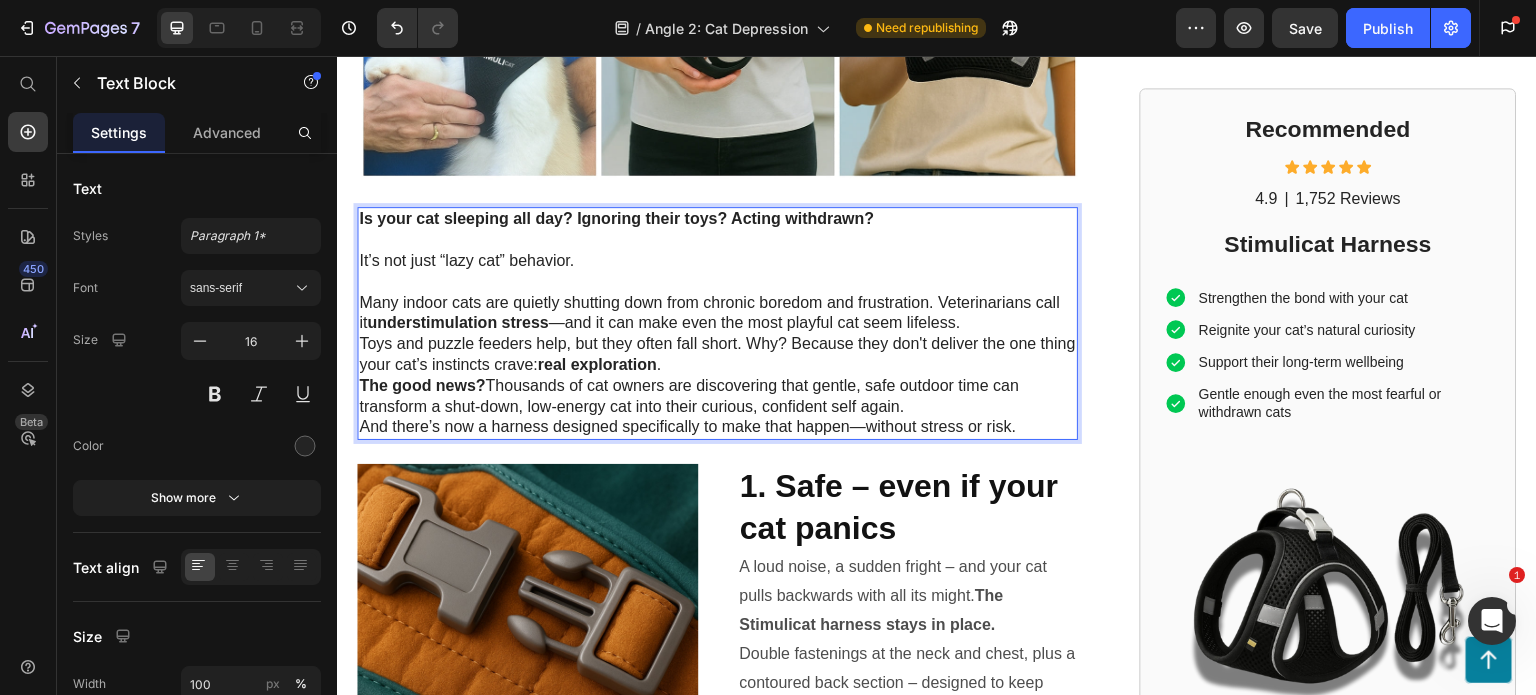 click on "Toys and puzzle feeders help, but they often fall short. Why? Because they don't deliver the one thing your cat’s instincts crave:  real exploration ." at bounding box center [717, 355] 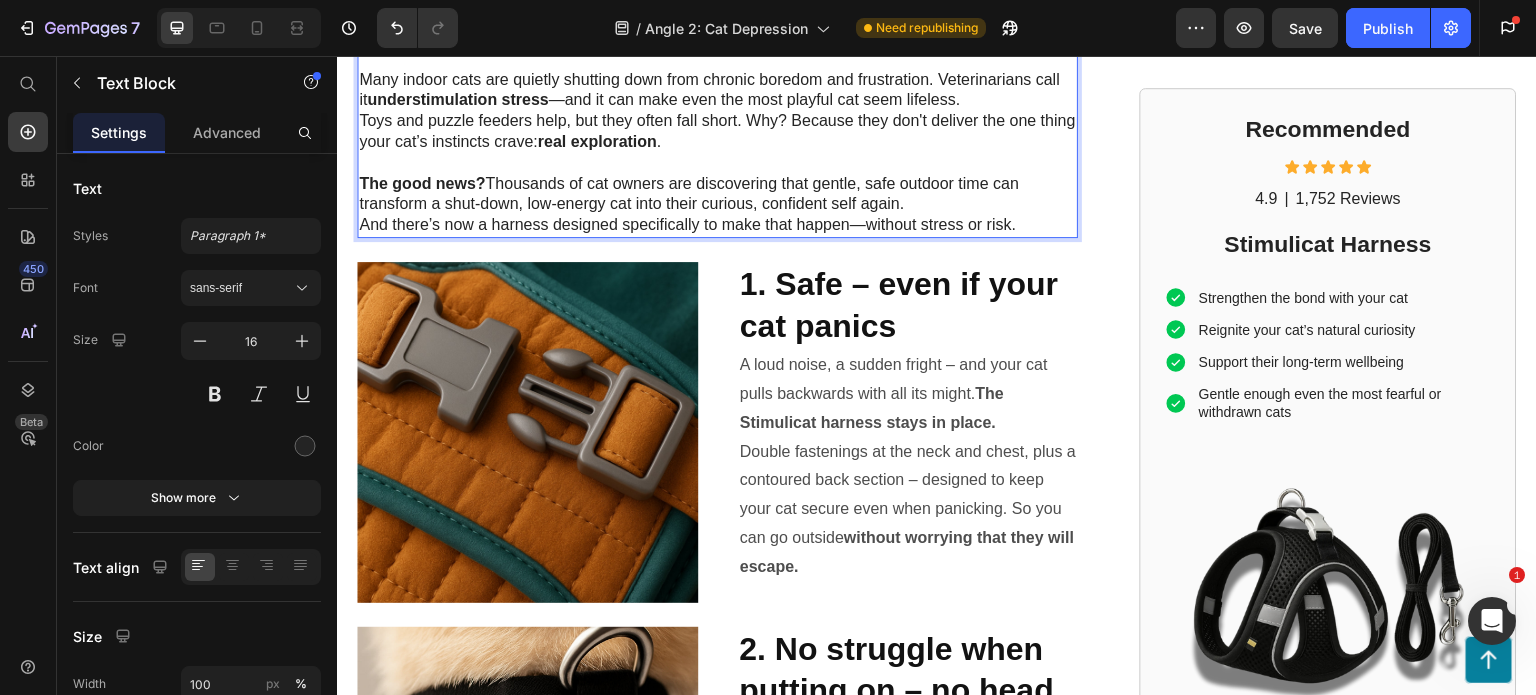 scroll, scrollTop: 940, scrollLeft: 0, axis: vertical 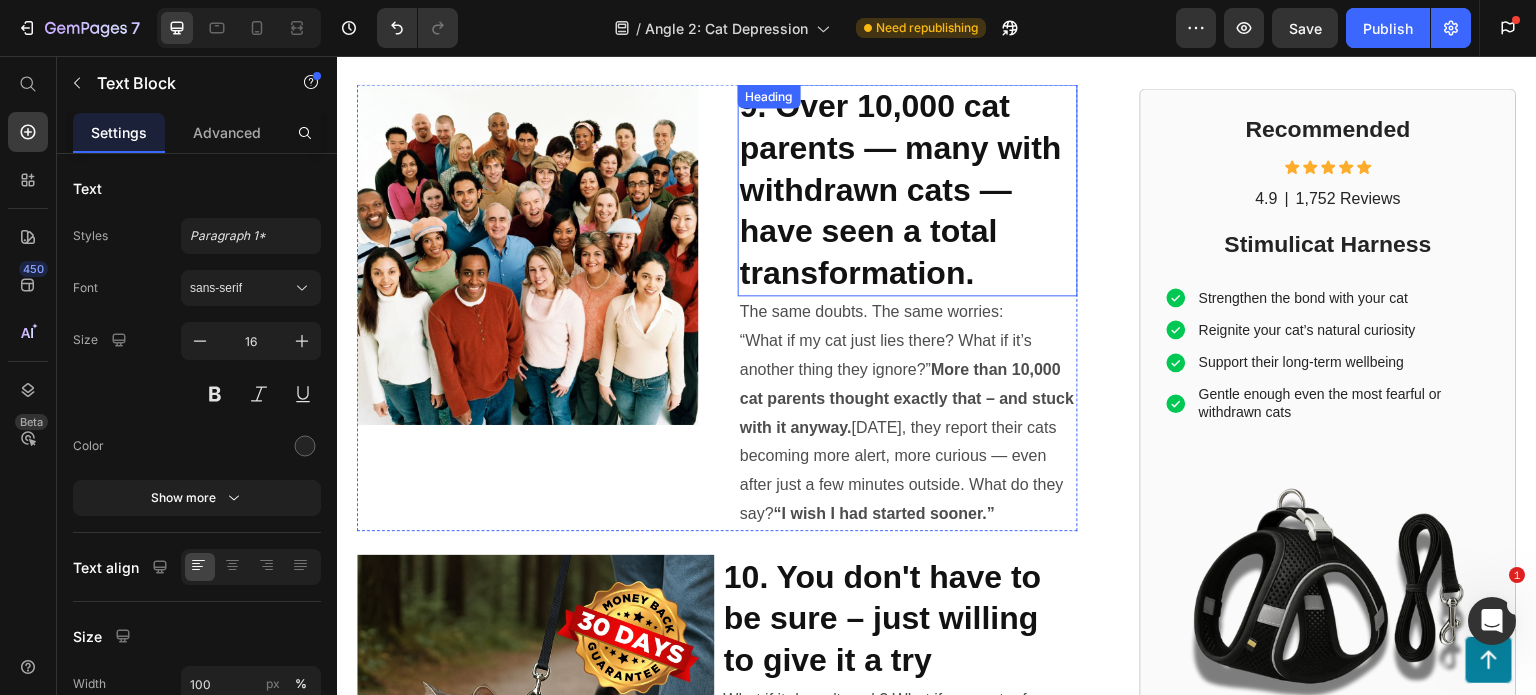 click on "9. Over 10,000 cat parents — many with withdrawn cats — have seen a total transformation." at bounding box center [901, 189] 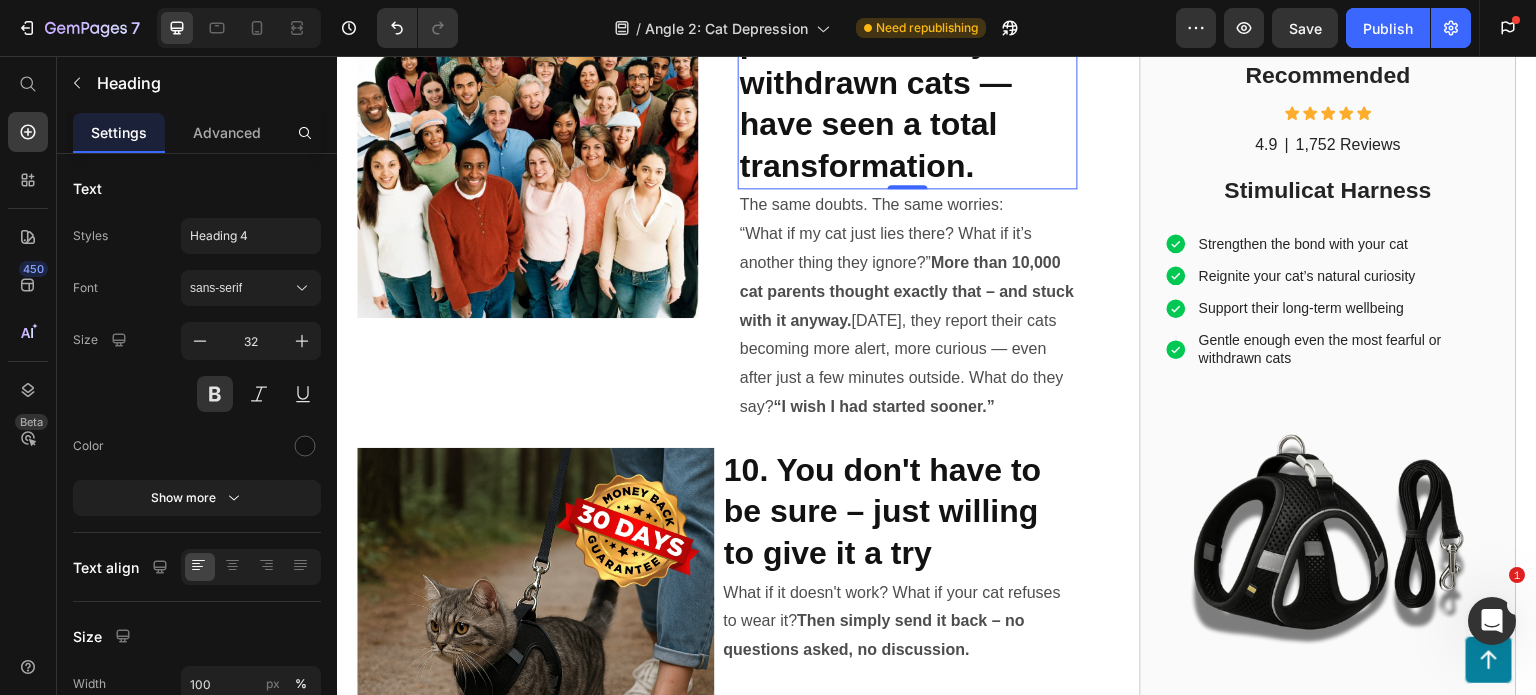 scroll, scrollTop: 4248, scrollLeft: 0, axis: vertical 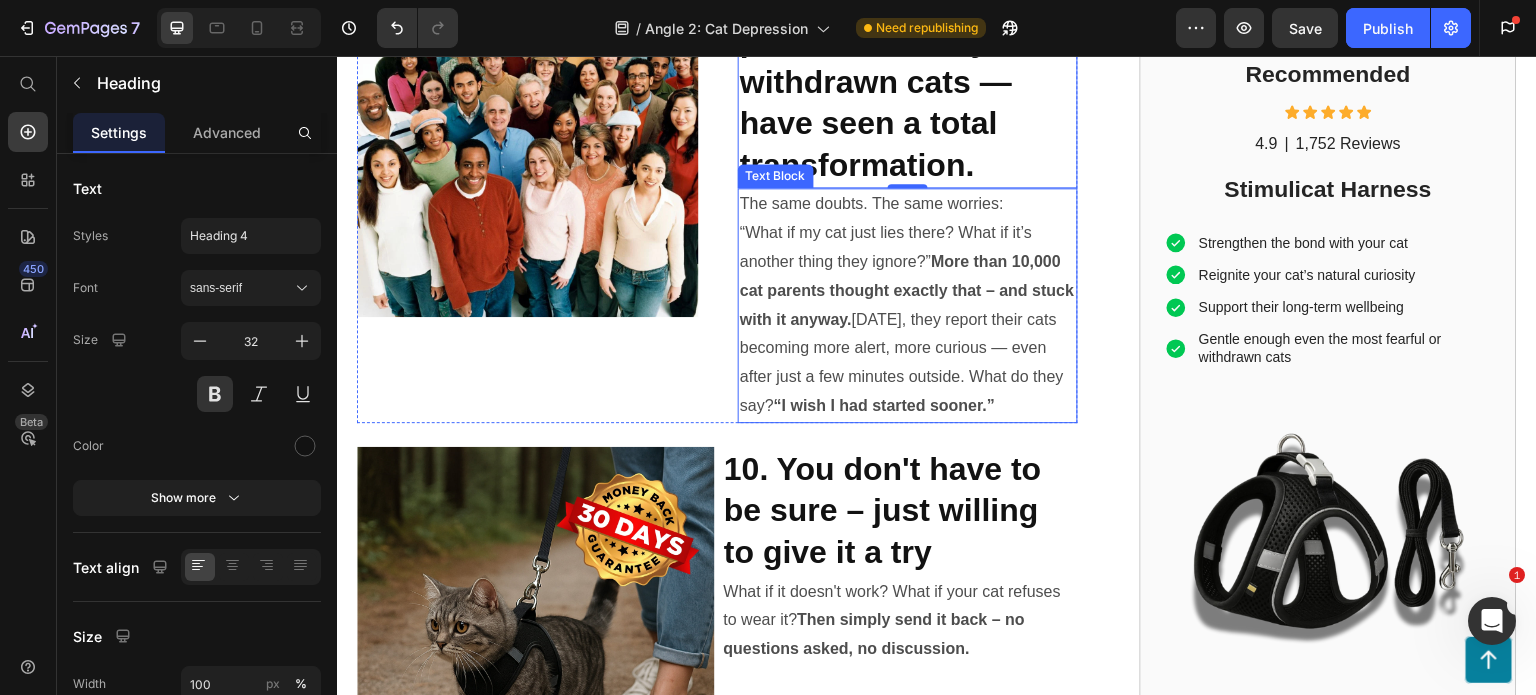 click on "“I wish I had started sooner.”" at bounding box center (883, 405) 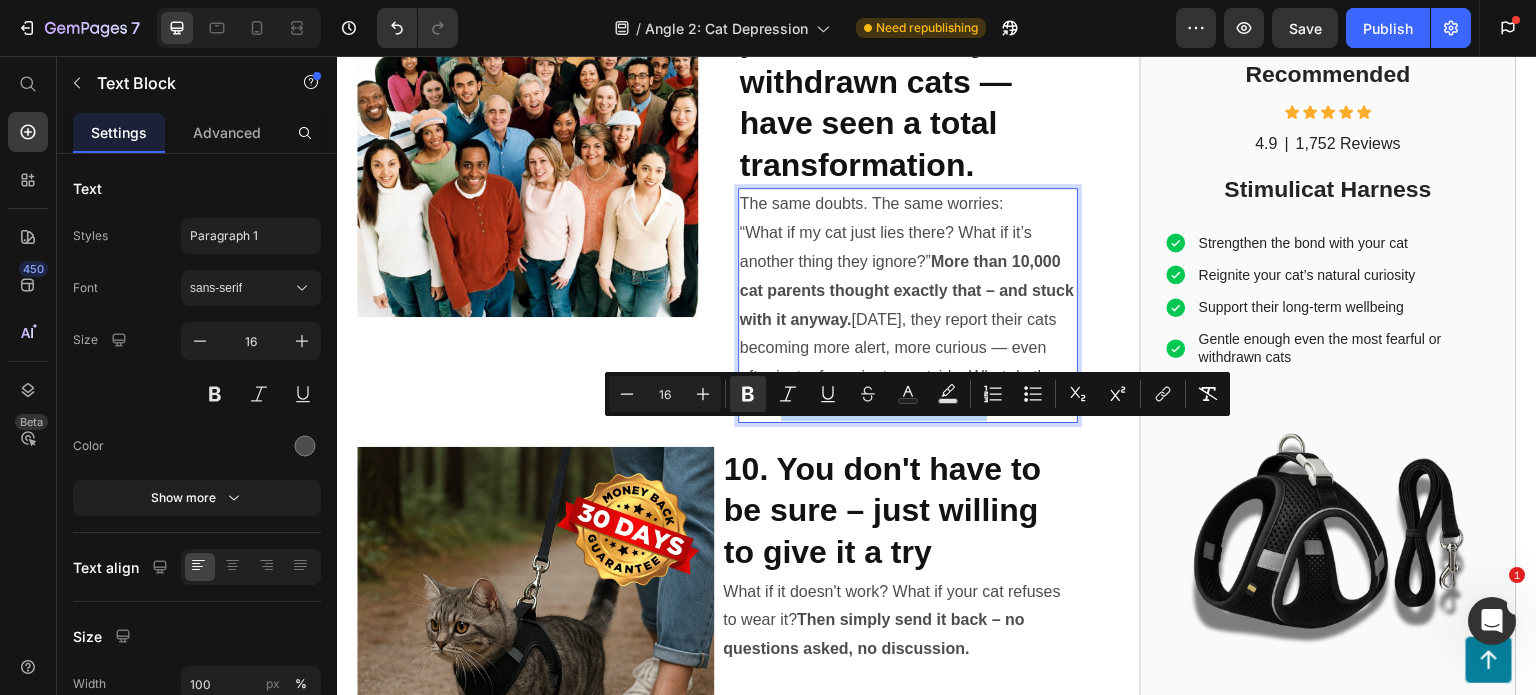 drag, startPoint x: 815, startPoint y: 432, endPoint x: 1020, endPoint y: 441, distance: 205.19746 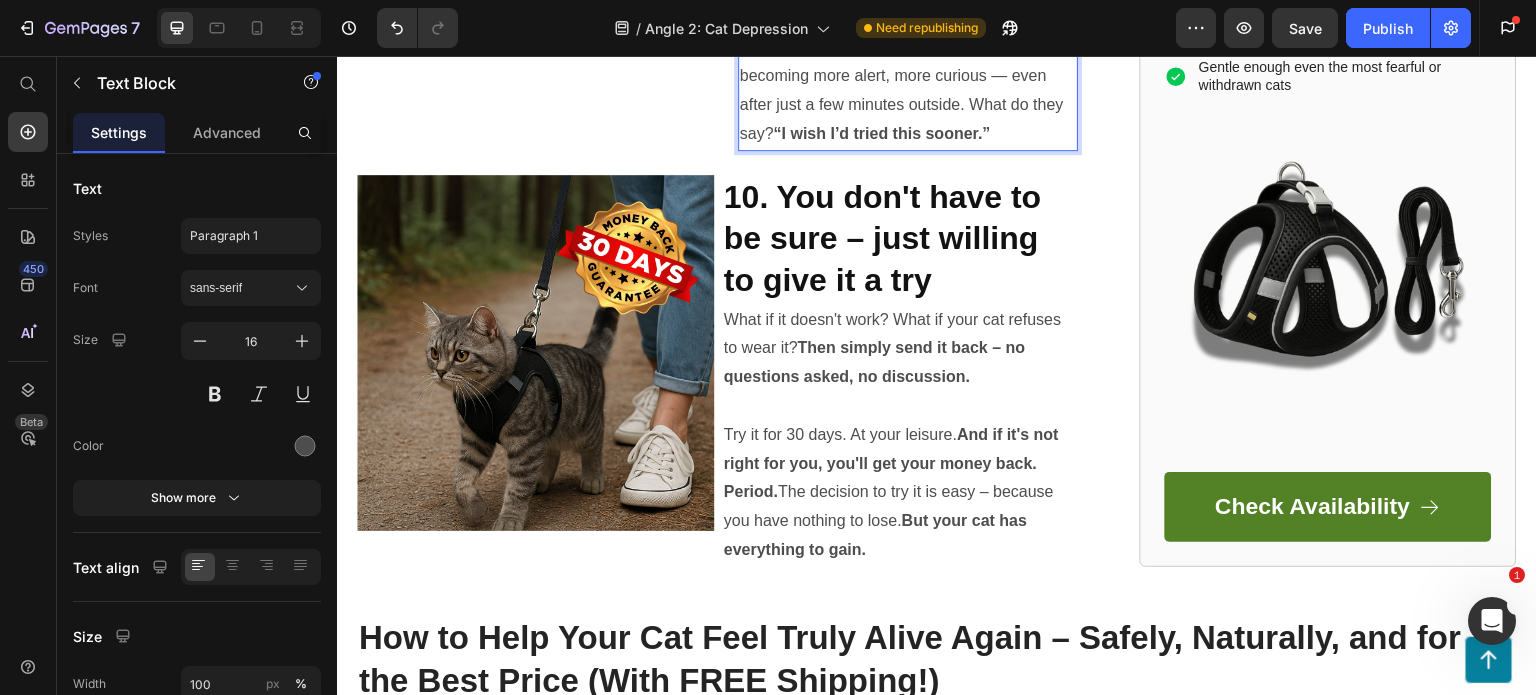 scroll, scrollTop: 4526, scrollLeft: 0, axis: vertical 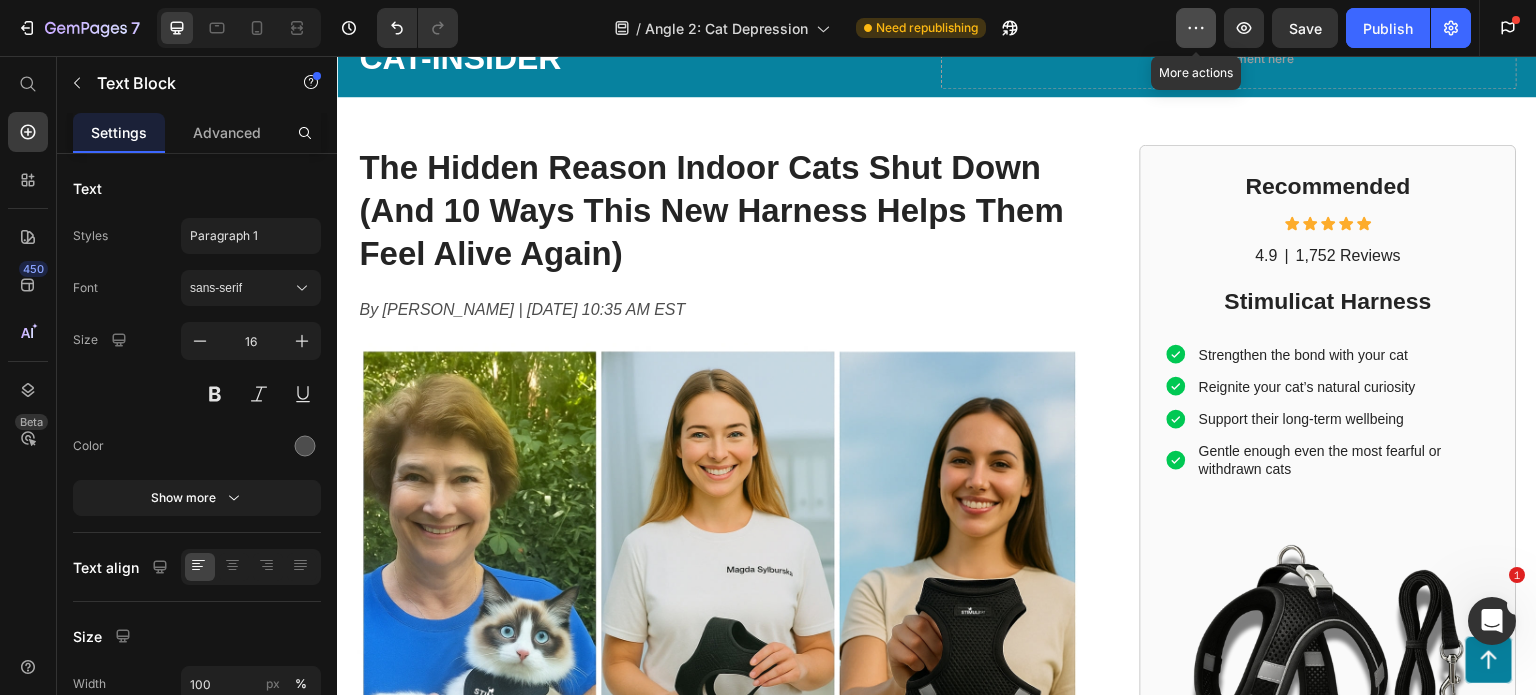 click 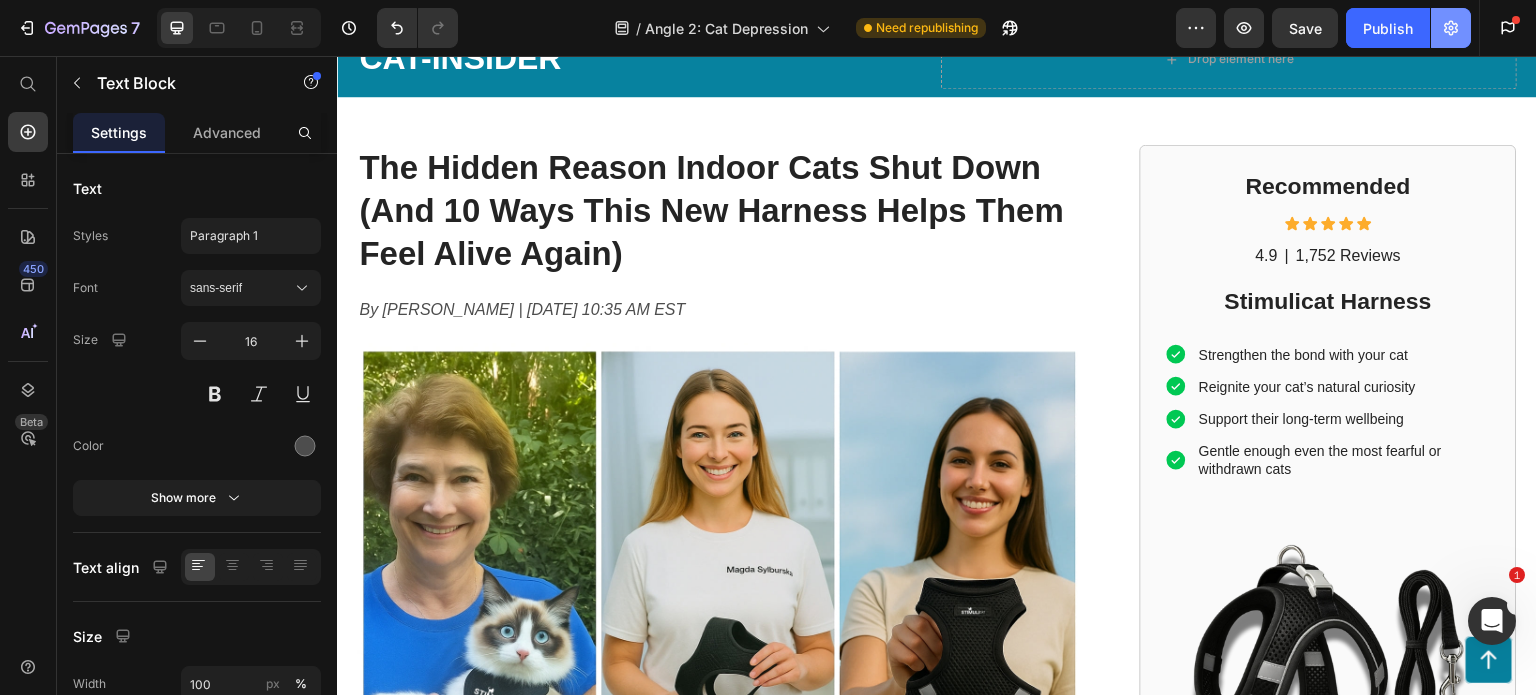 click 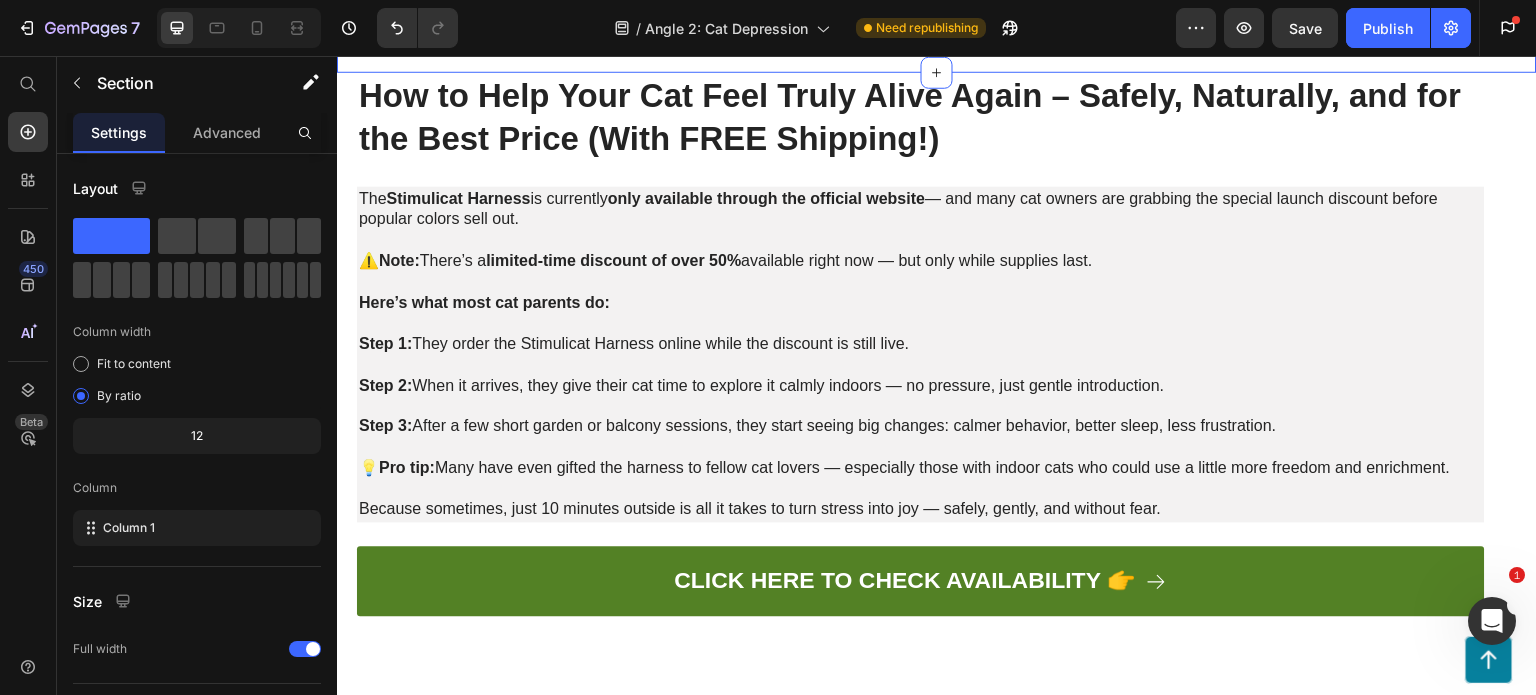 scroll, scrollTop: 5060, scrollLeft: 0, axis: vertical 